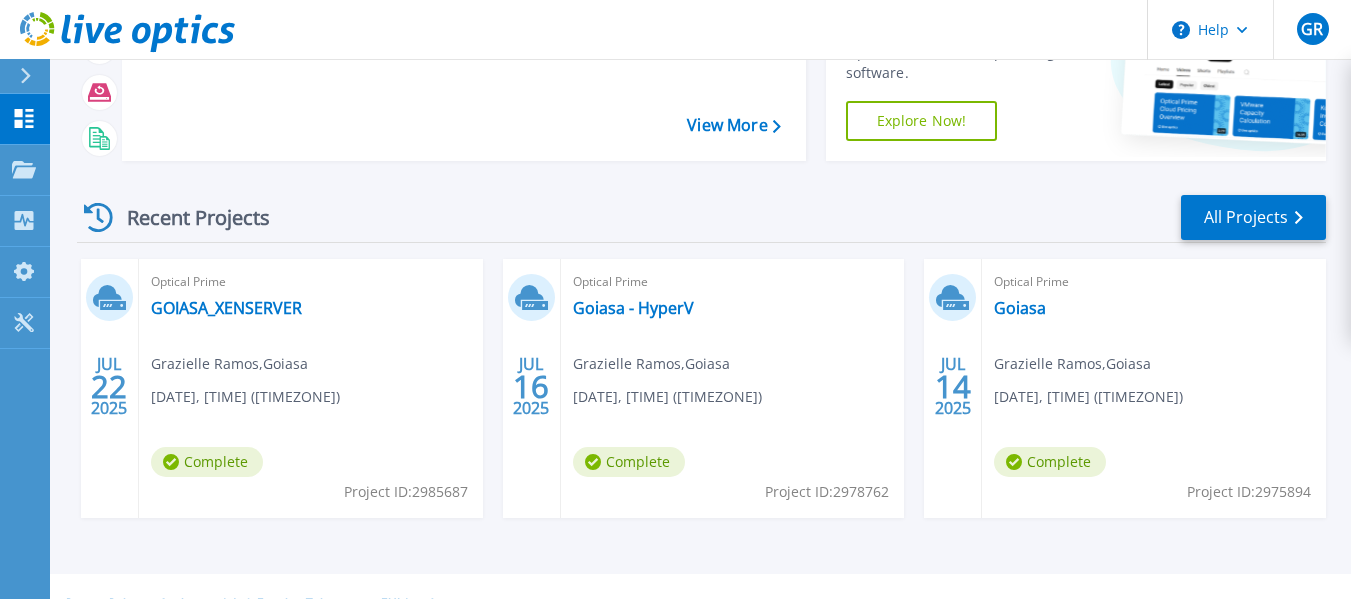 scroll, scrollTop: 210, scrollLeft: 0, axis: vertical 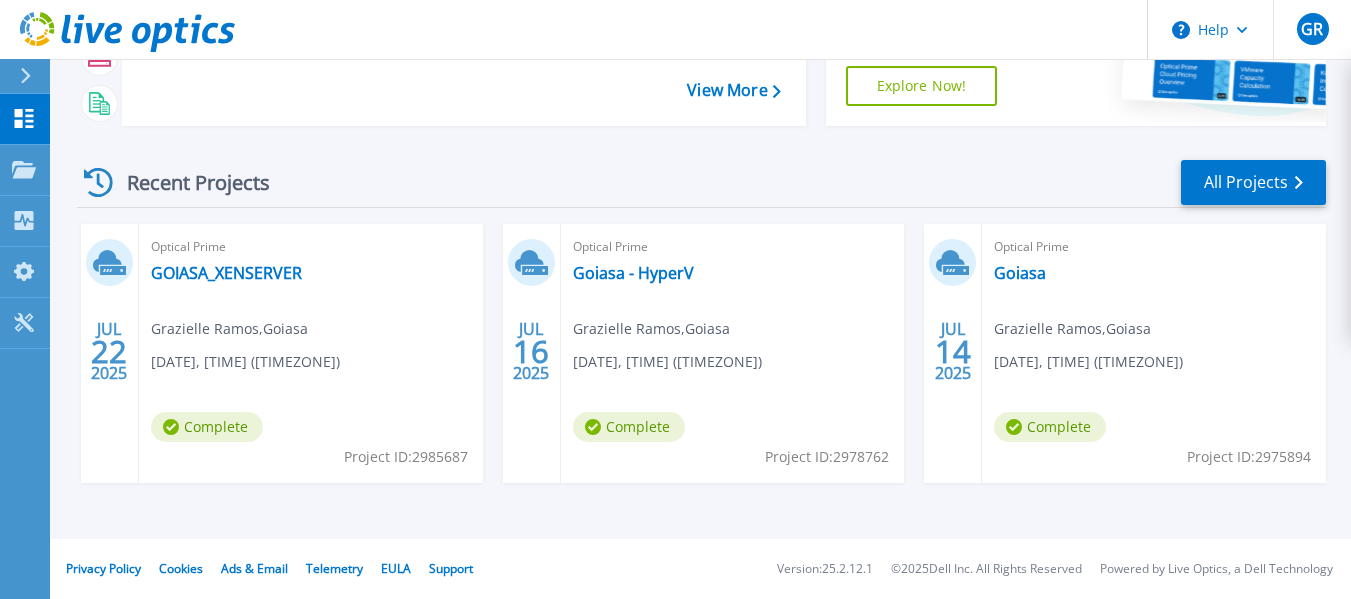 click on "Recent Projects All Projects JUL   22   2025 Optical Prime GOIASA_XENSERVER Grazielle Ramos ,  Goiasa 07/22/2025, 11:01 (-03:00) Complete Project ID:  2985687 JUL   16   2025 Optical Prime Goiasa - HyperV Grazielle Ramos ,  Goiasa 07/16/2025, 16:20 (-03:00) Complete Project ID:  2978762 JUL   14   2025 Optical Prime Goiasa Grazielle Ramos ,  Goiasa 07/14/2025, 16:35 (-03:00) Complete Project ID:  2975894" at bounding box center [701, 340] 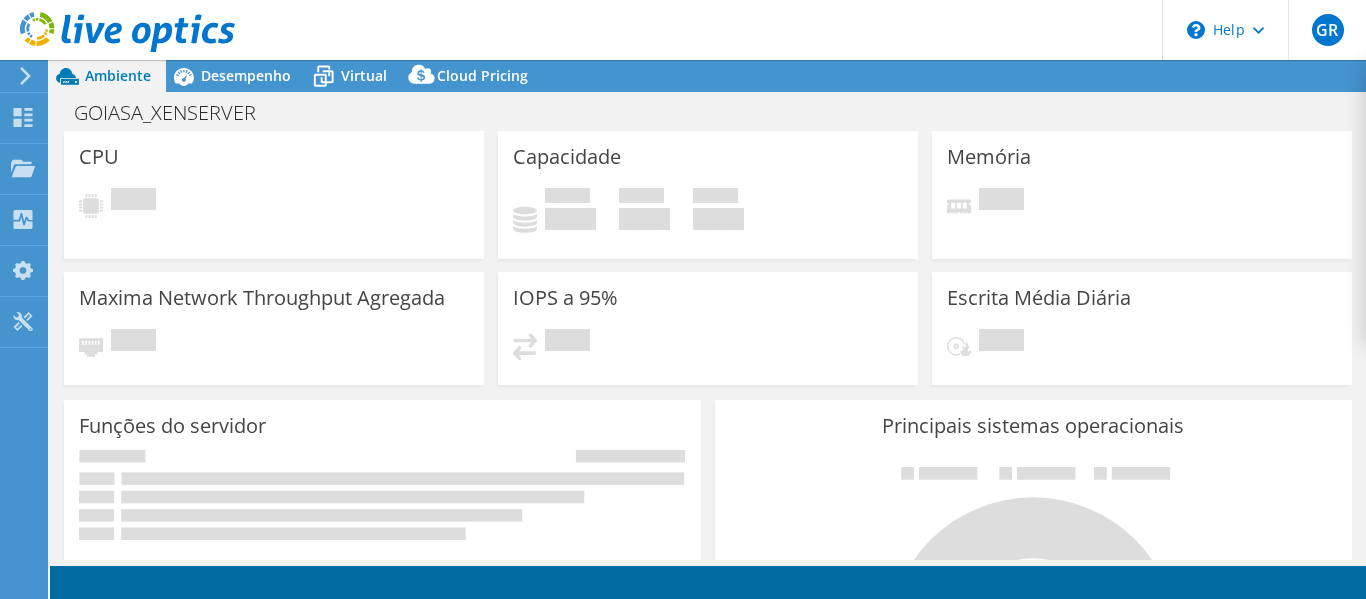 scroll, scrollTop: 0, scrollLeft: 0, axis: both 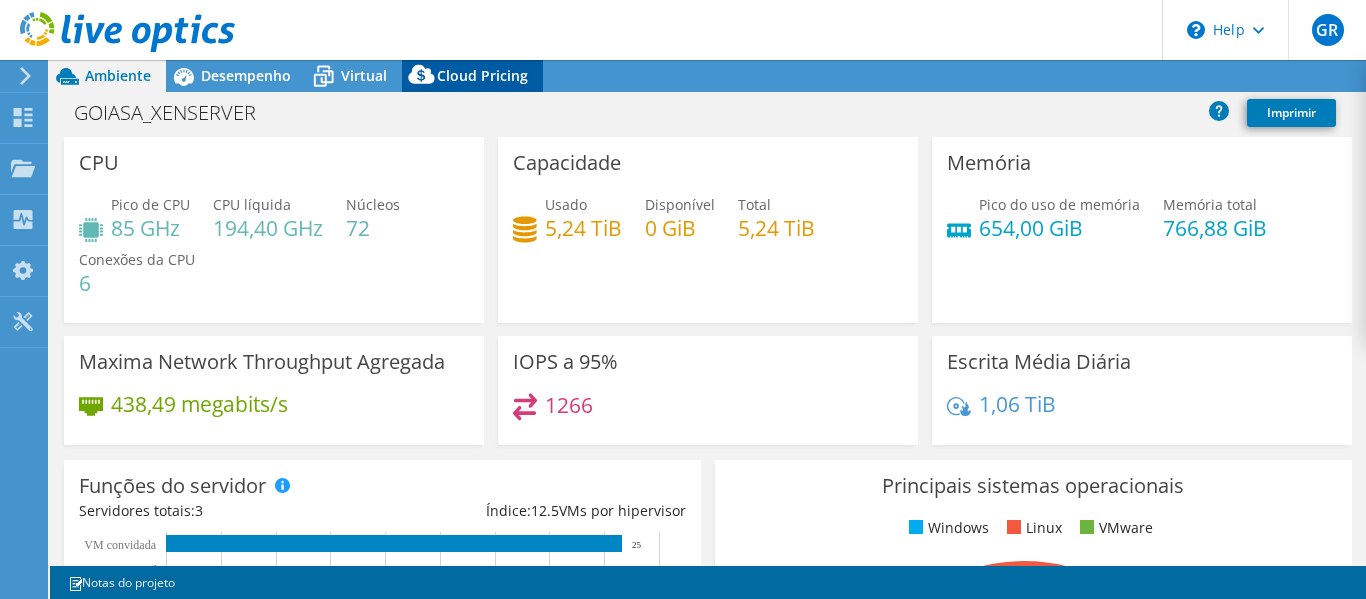 select on "USD" 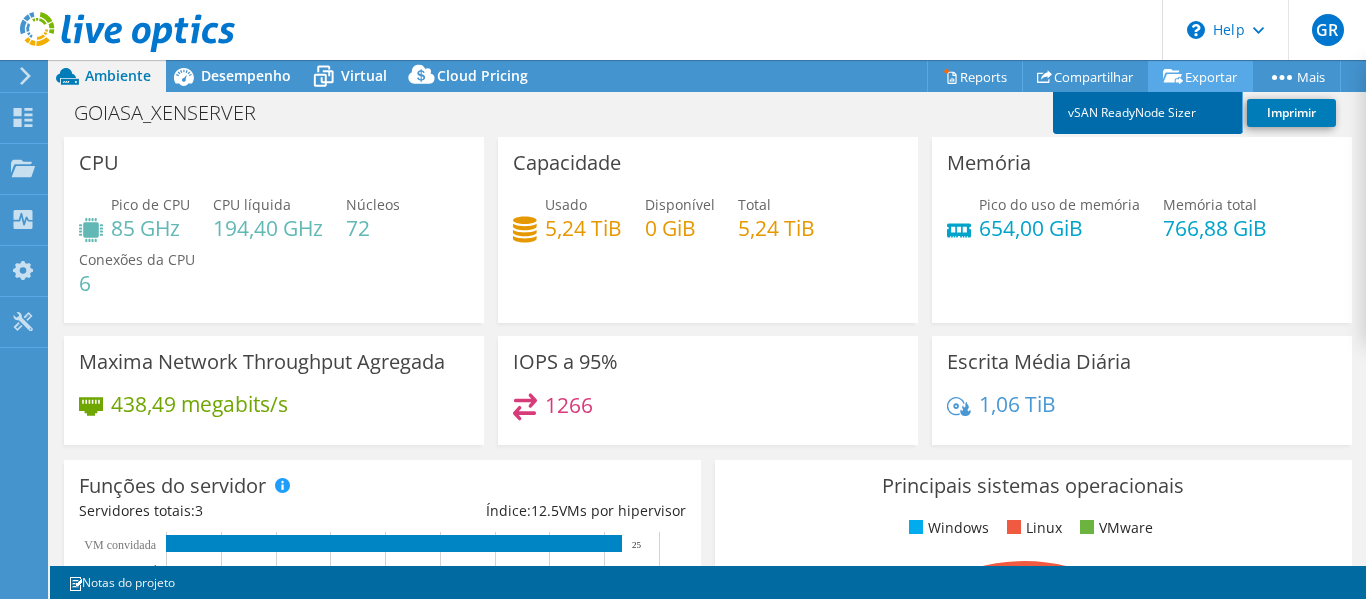 click on "vSAN ReadyNode Sizer" at bounding box center [1148, 113] 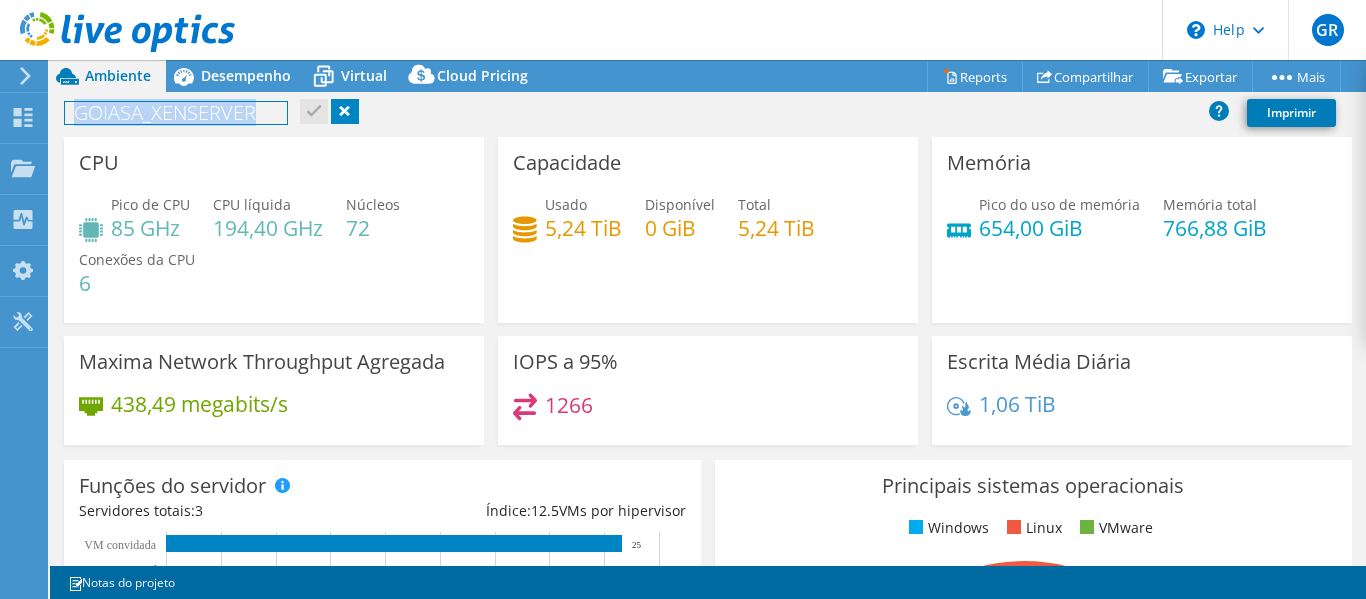 drag, startPoint x: 32, startPoint y: 104, endPoint x: 68, endPoint y: 115, distance: 37.64306 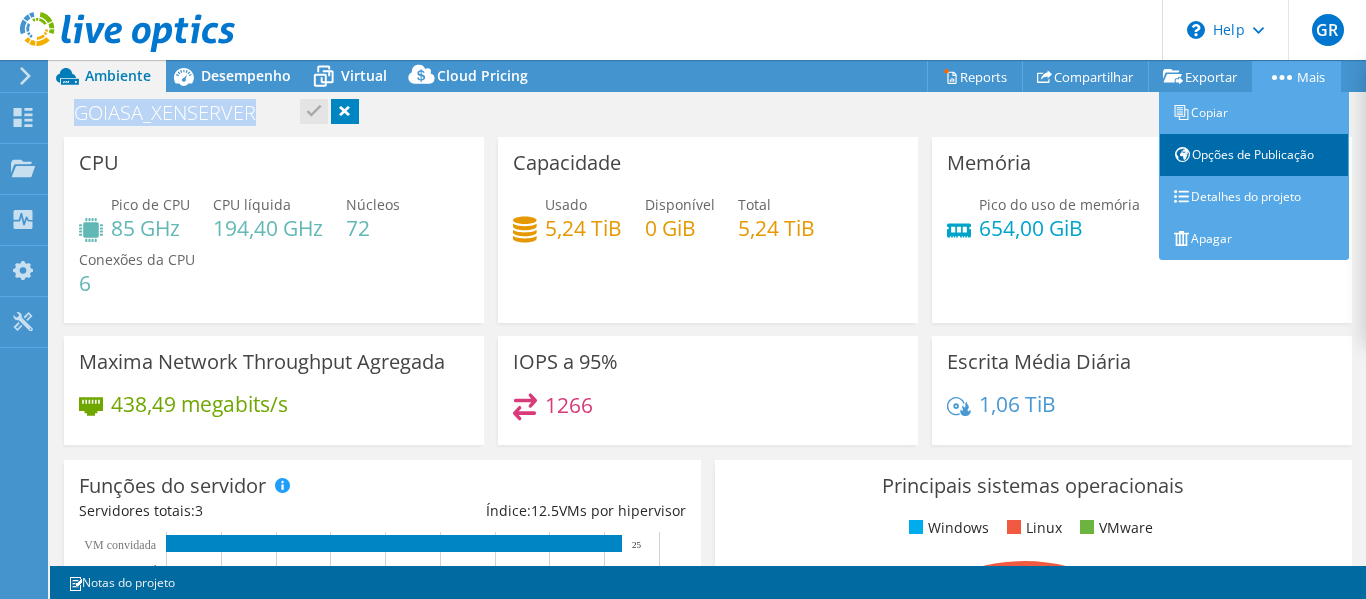 click on "Opções de Publicação" at bounding box center [1254, 155] 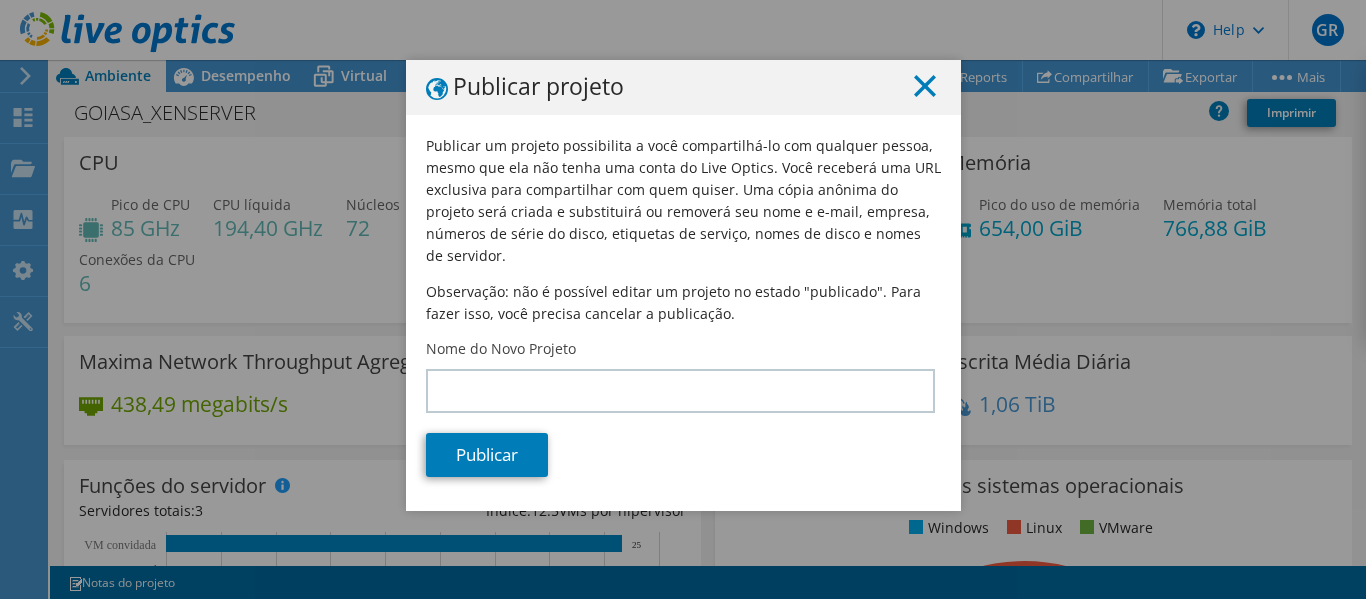 click 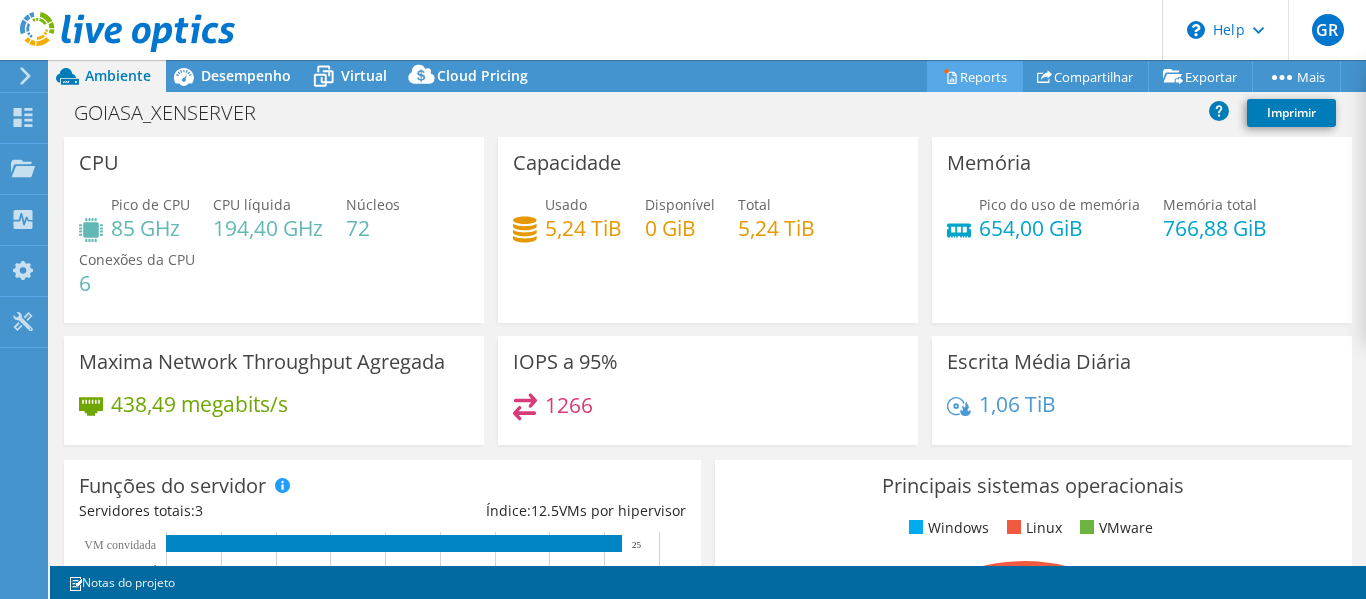 click on "Reports" at bounding box center [975, 76] 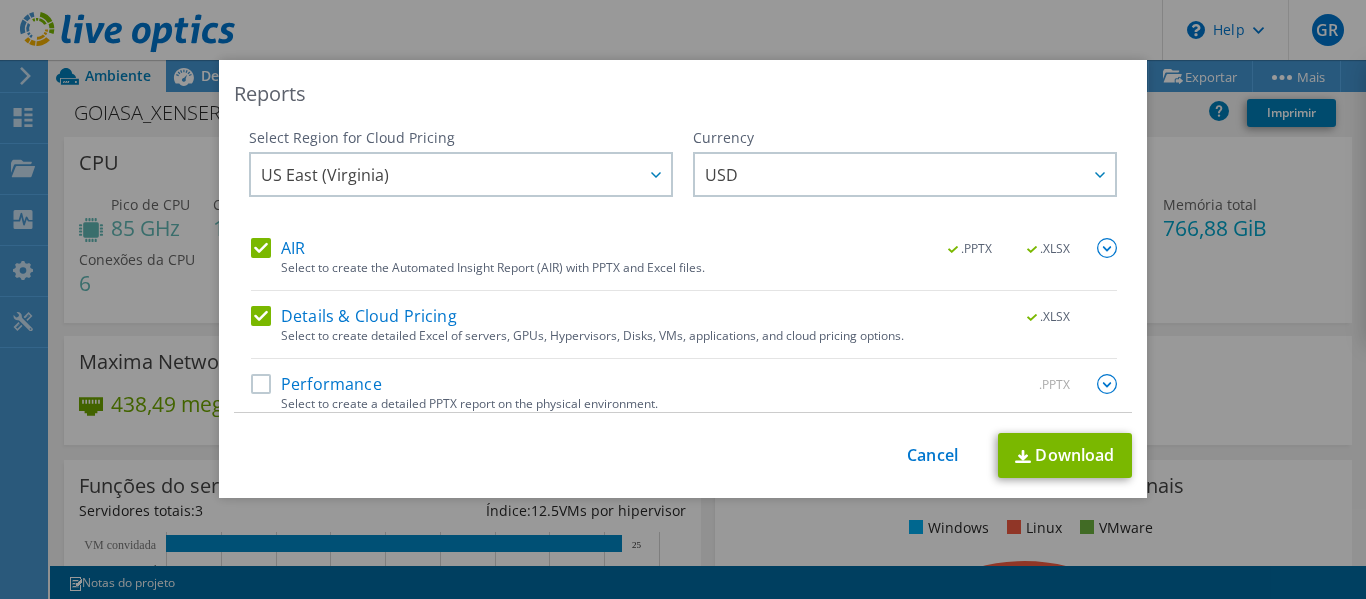 scroll, scrollTop: 14, scrollLeft: 0, axis: vertical 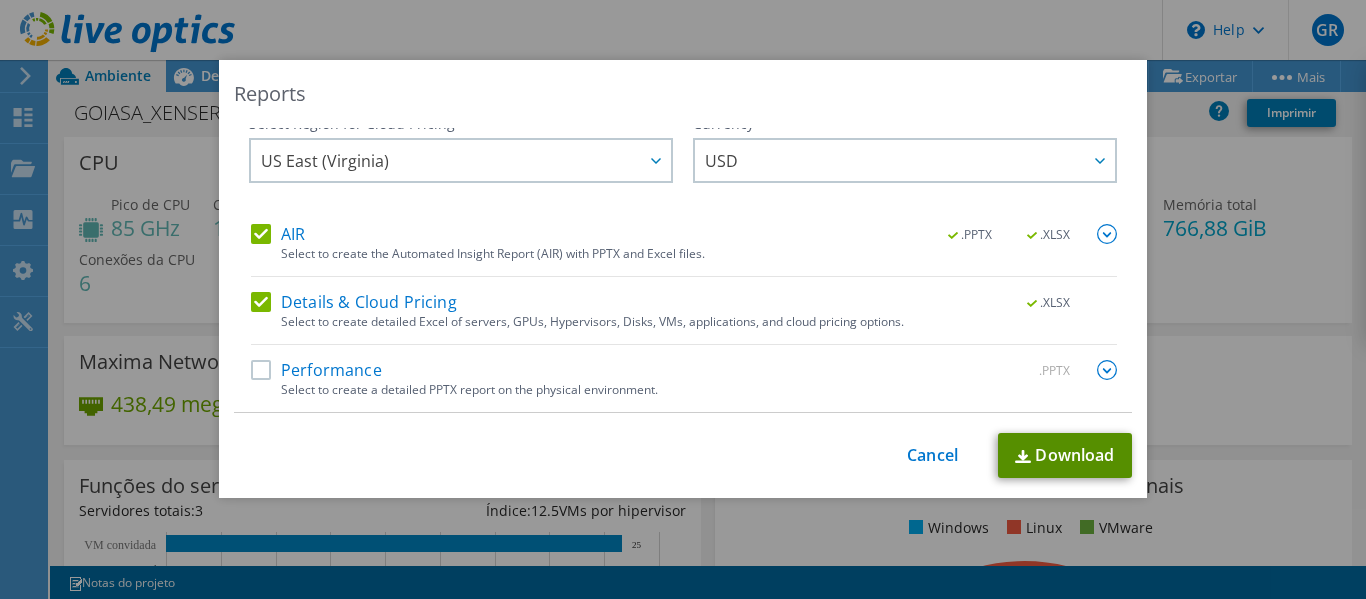 click on "Download" at bounding box center [1065, 455] 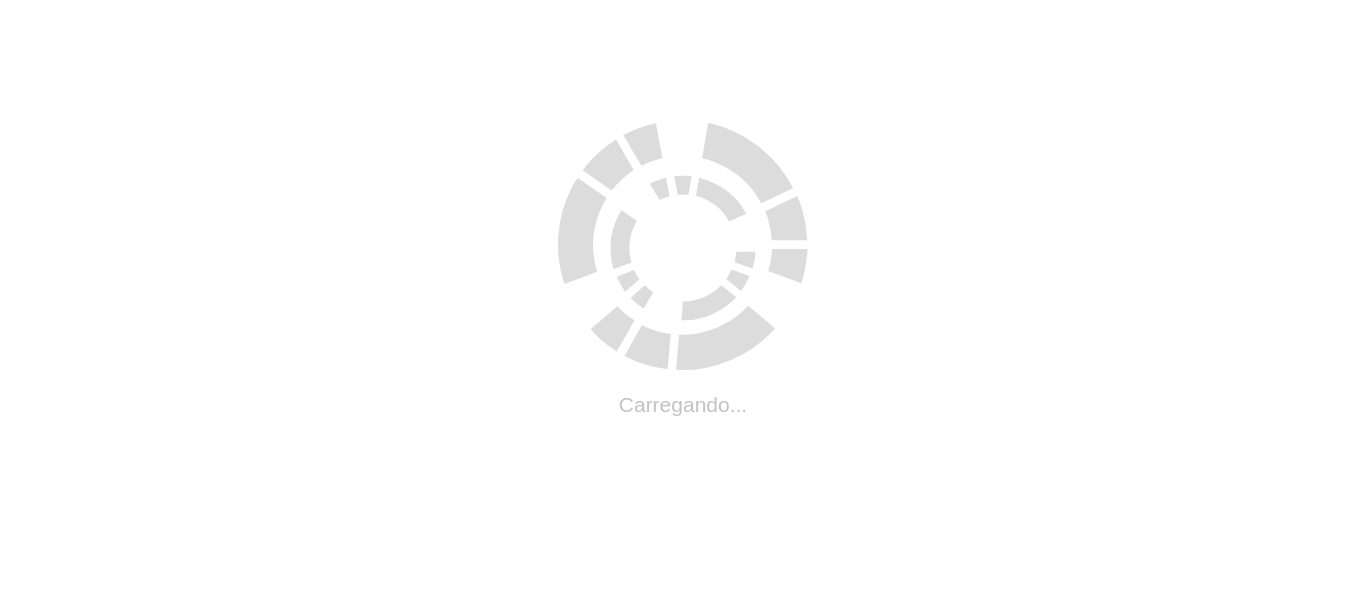 scroll, scrollTop: 0, scrollLeft: 0, axis: both 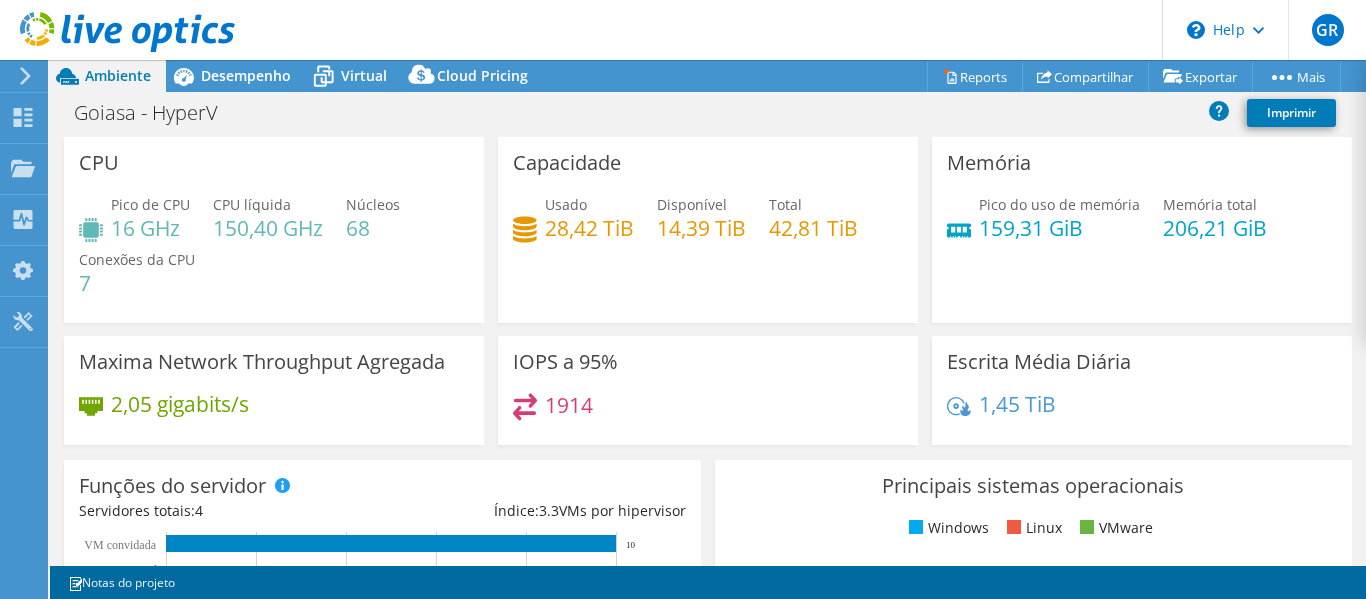 select on "USD" 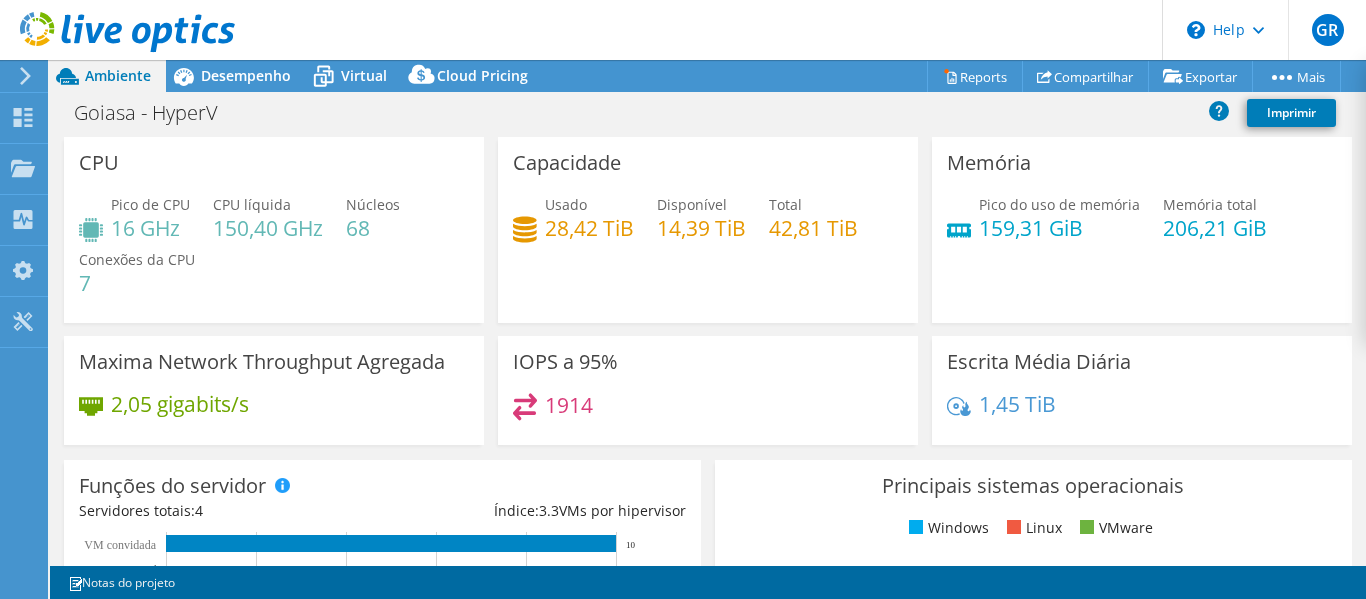 scroll, scrollTop: 0, scrollLeft: 0, axis: both 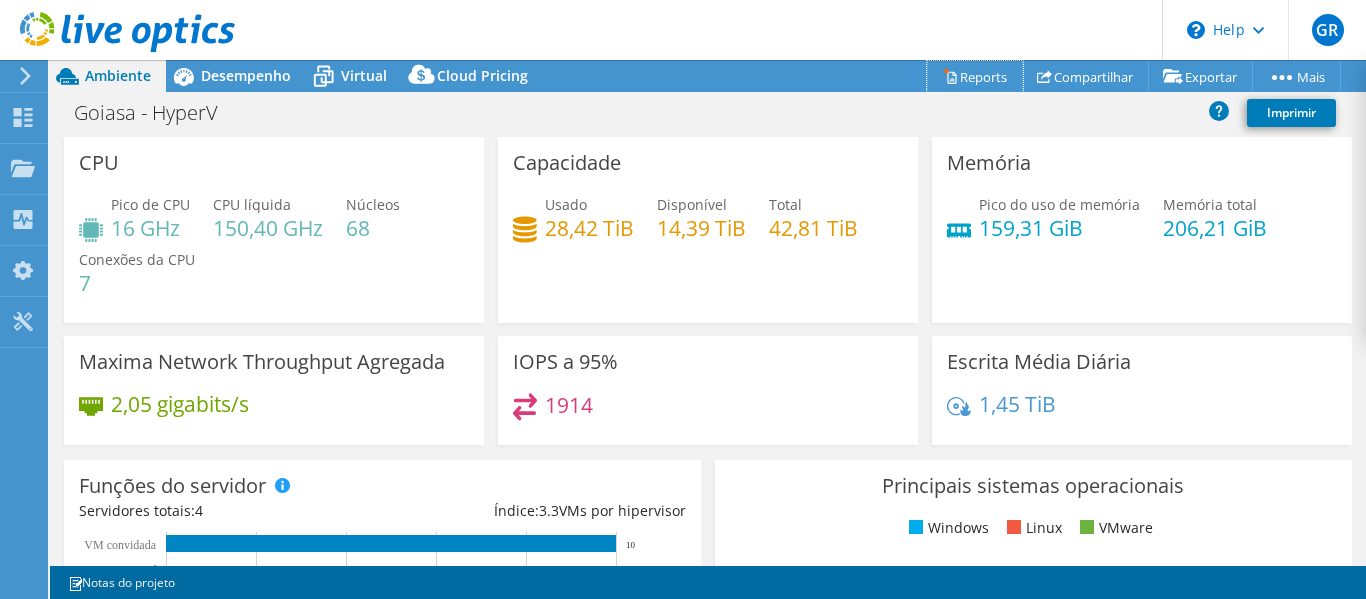 click on "Reports" at bounding box center [975, 76] 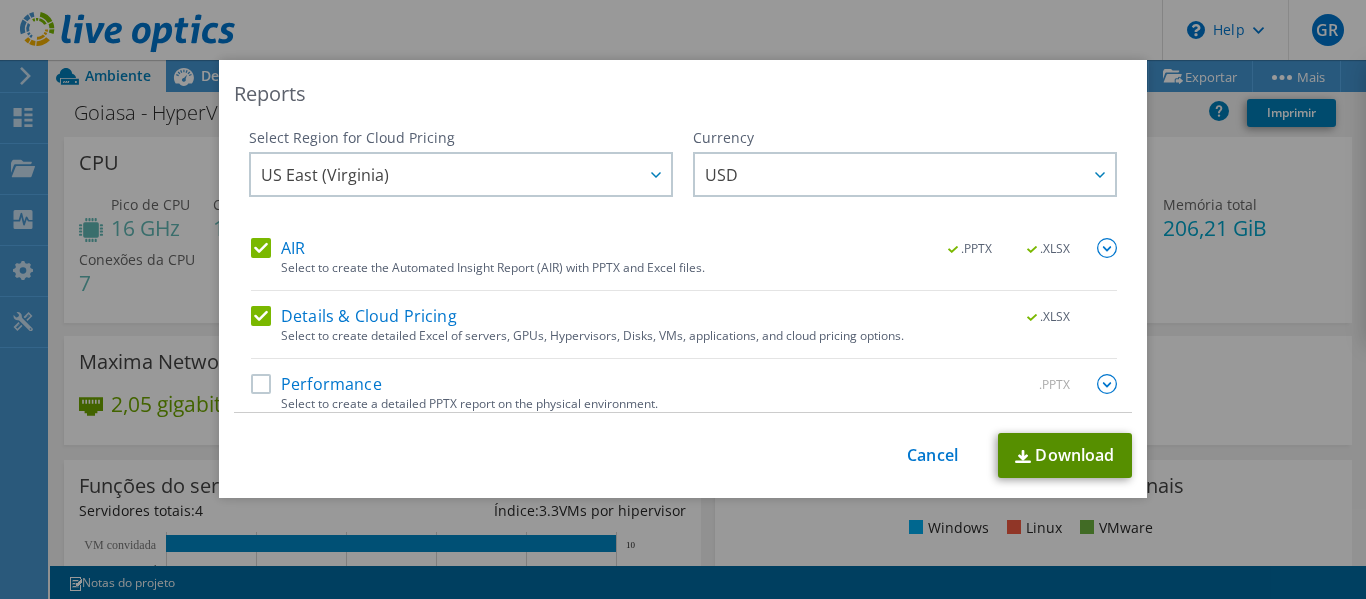 click on "Download" at bounding box center (1065, 455) 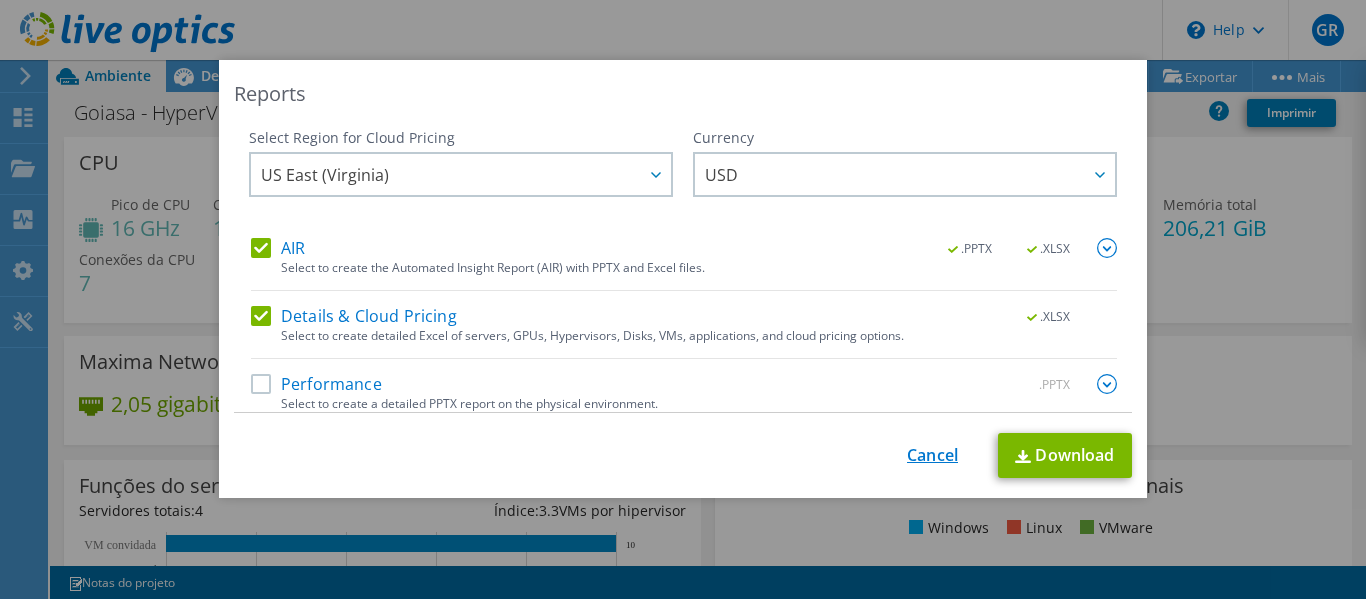 click on "Cancel" at bounding box center (932, 455) 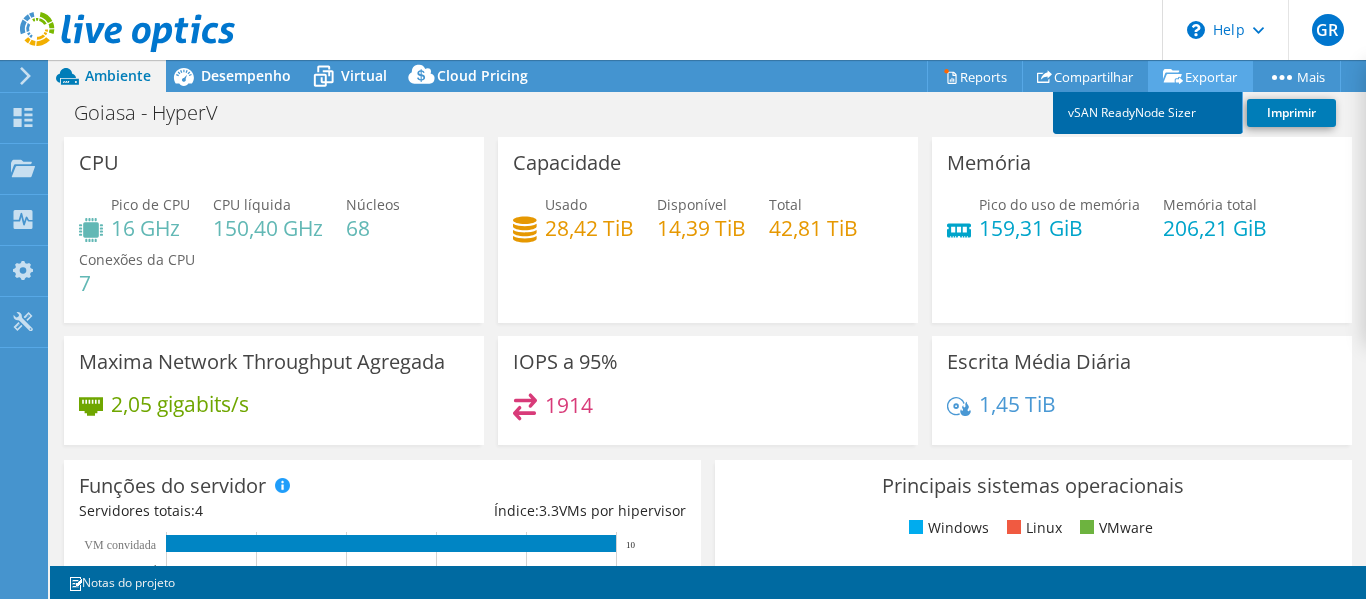 click on "vSAN ReadyNode Sizer" at bounding box center (1148, 113) 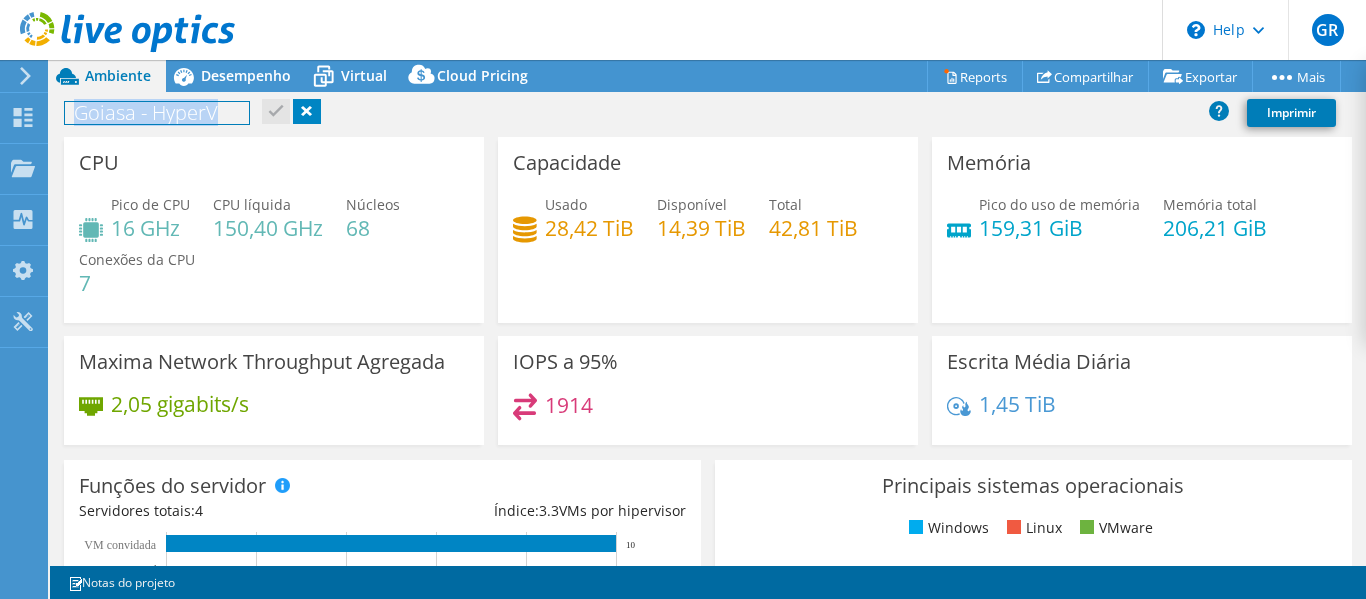 drag, startPoint x: 221, startPoint y: 112, endPoint x: 73, endPoint y: 111, distance: 148.00337 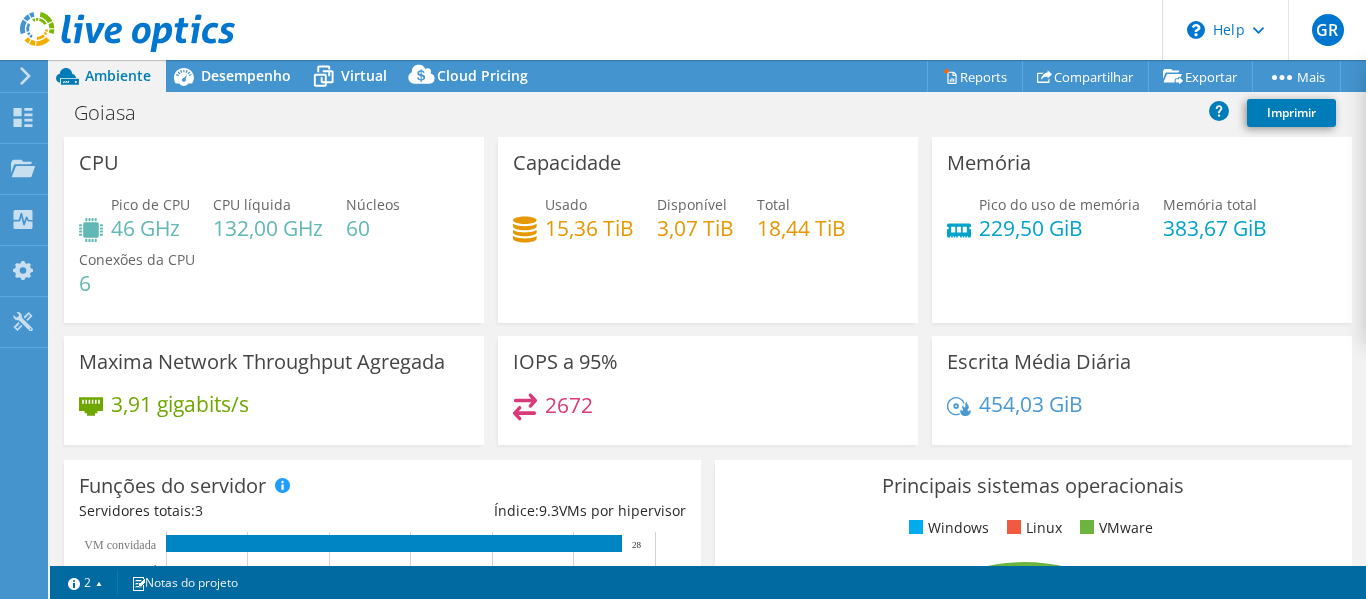 select on "USD" 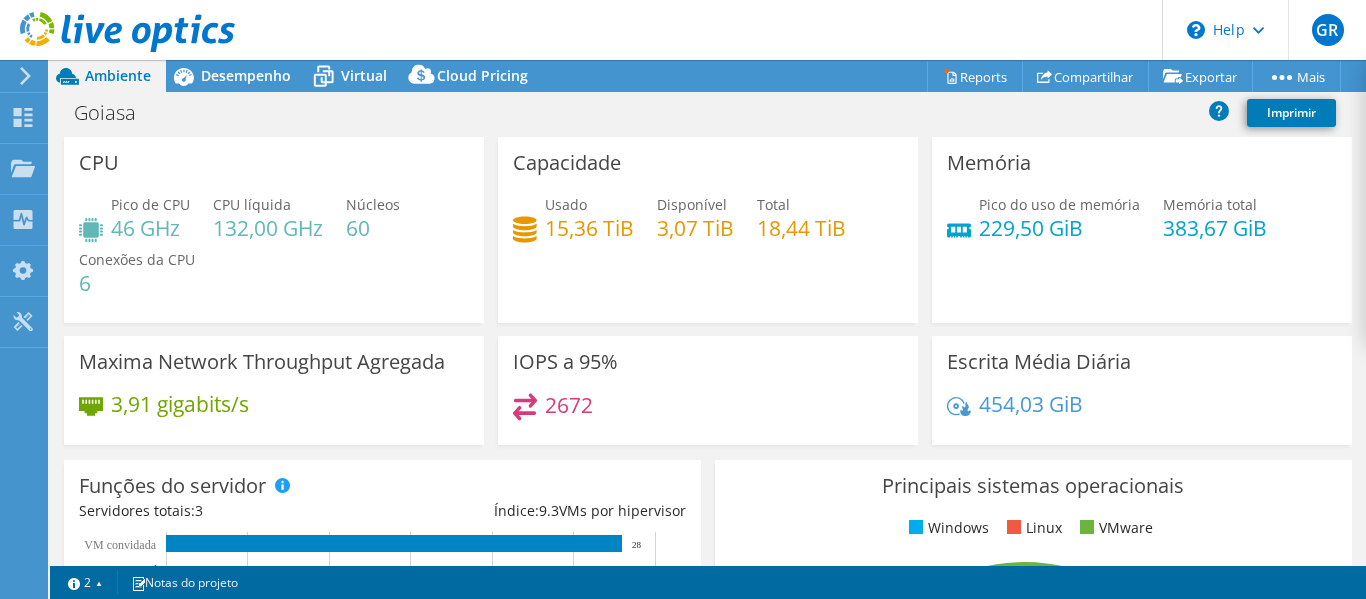 scroll, scrollTop: 0, scrollLeft: 0, axis: both 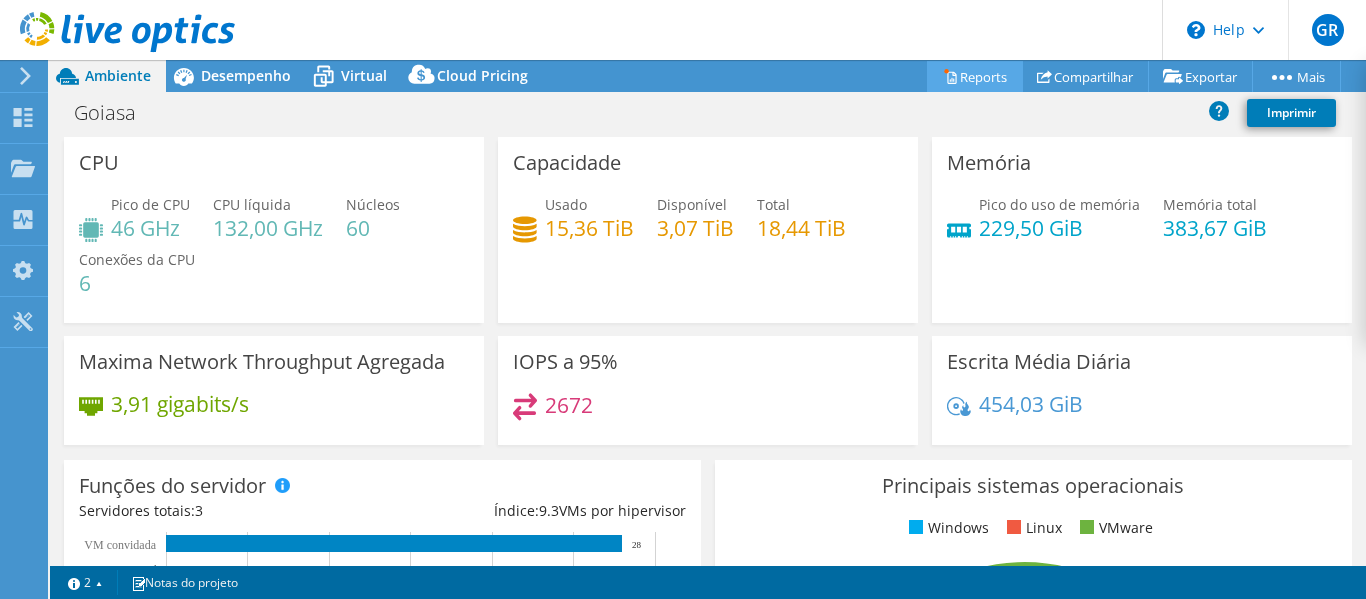 click on "Reports" at bounding box center [975, 76] 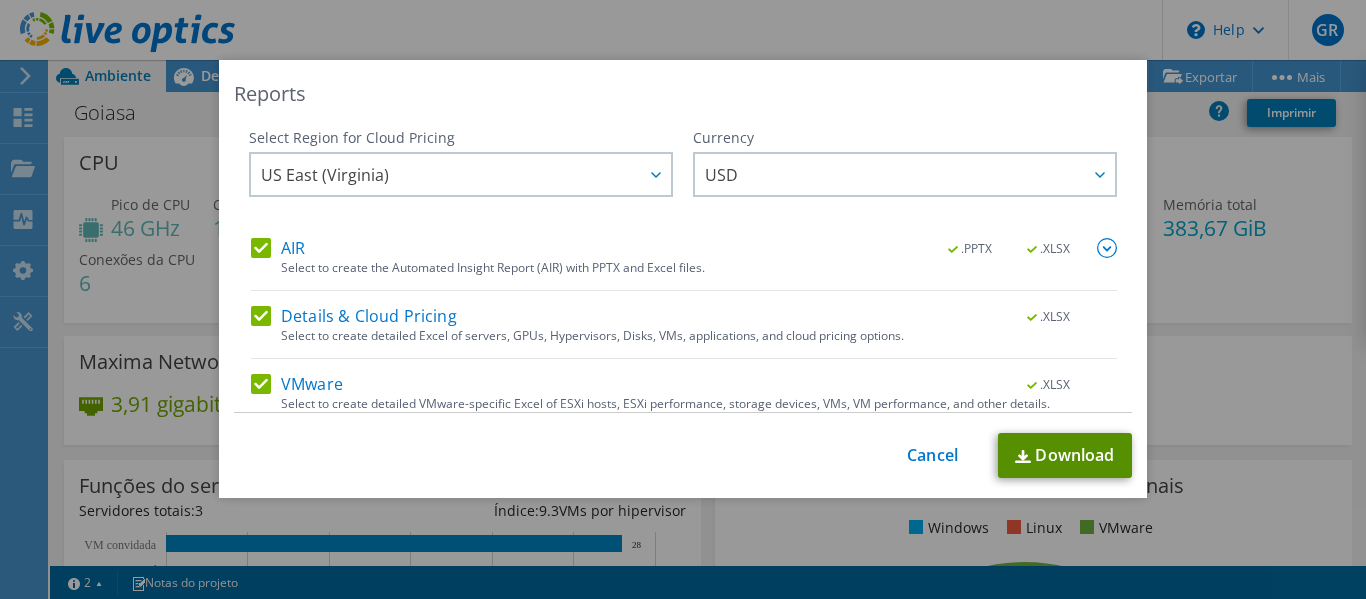 click on "Download" at bounding box center (1065, 455) 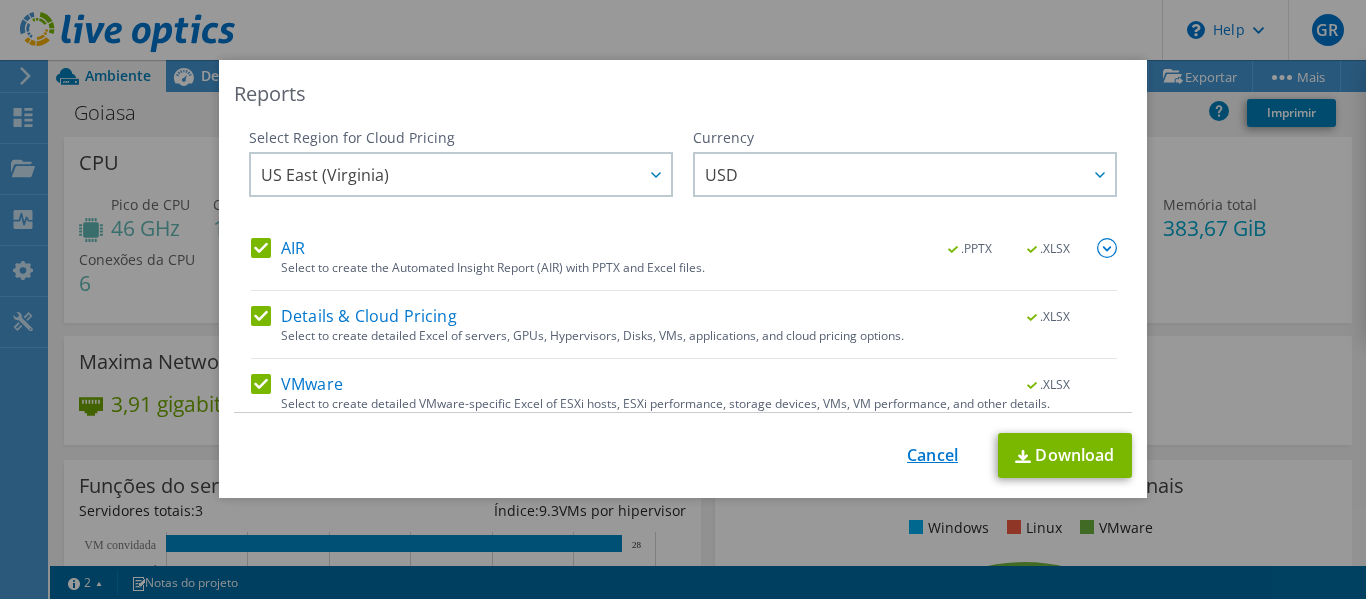 click on "Cancel" at bounding box center [932, 455] 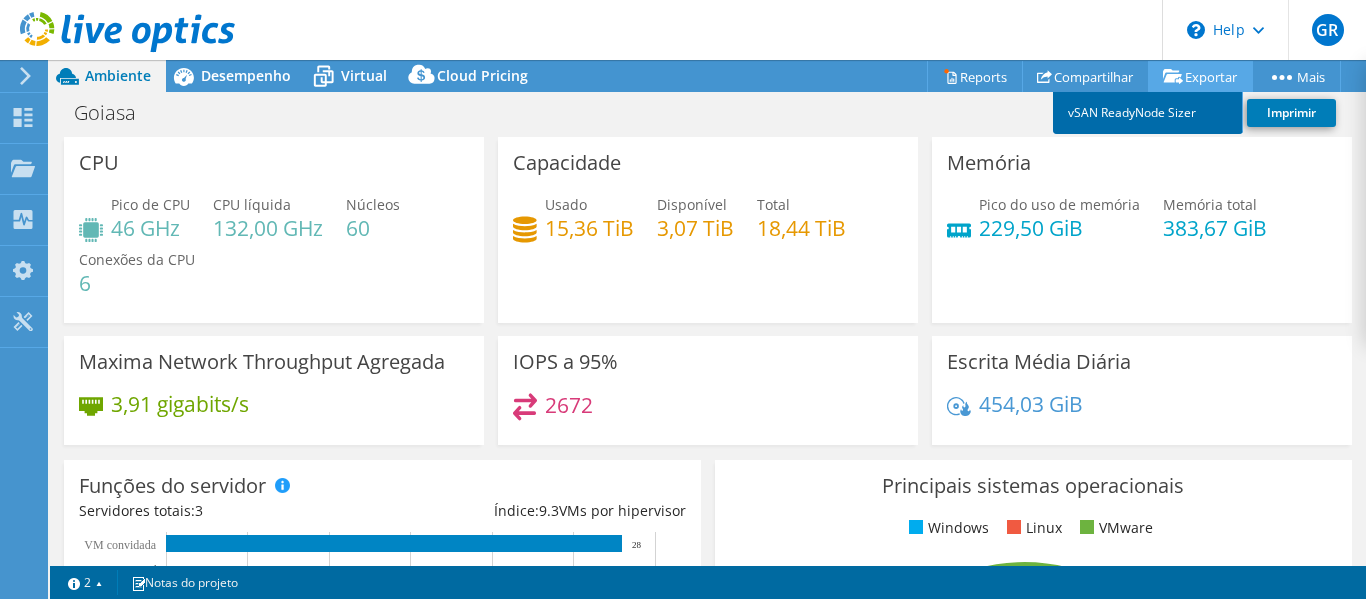 click on "vSAN ReadyNode Sizer" at bounding box center (1148, 113) 